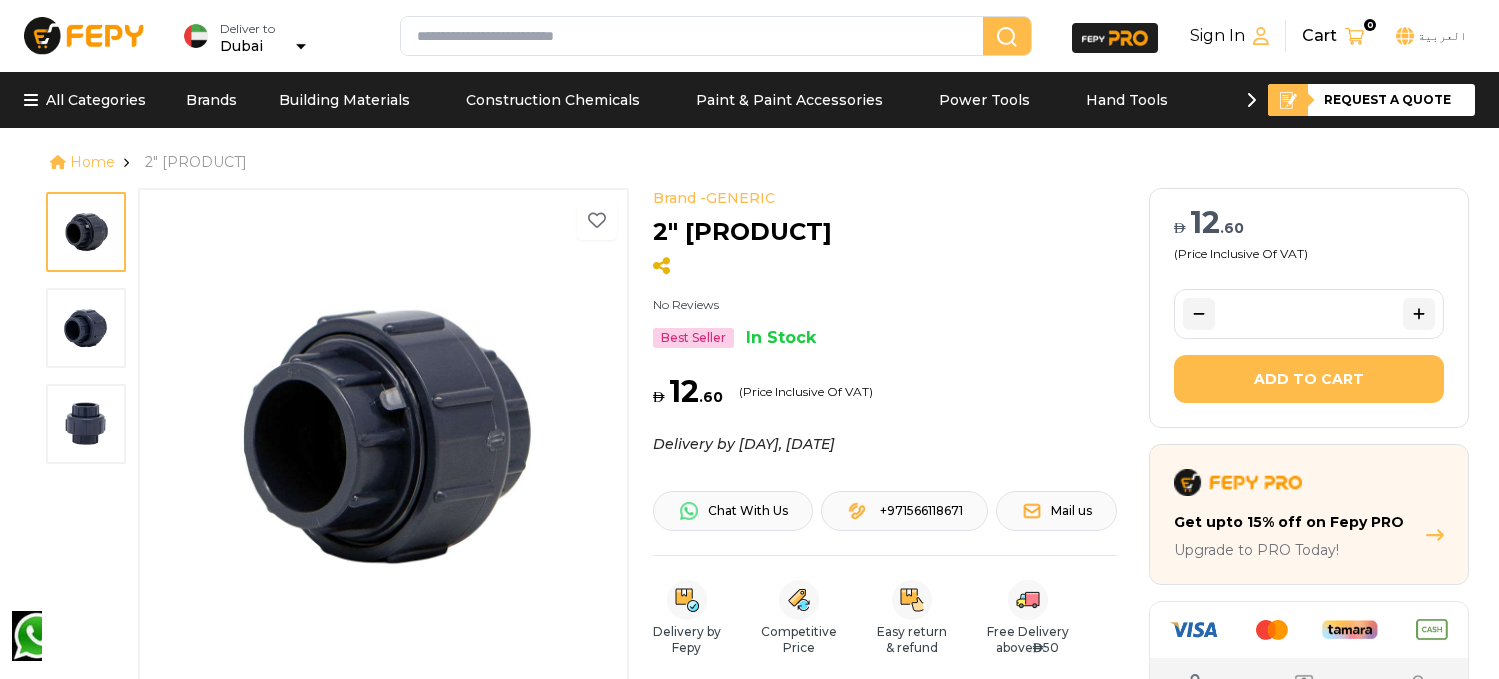 scroll, scrollTop: 0, scrollLeft: 0, axis: both 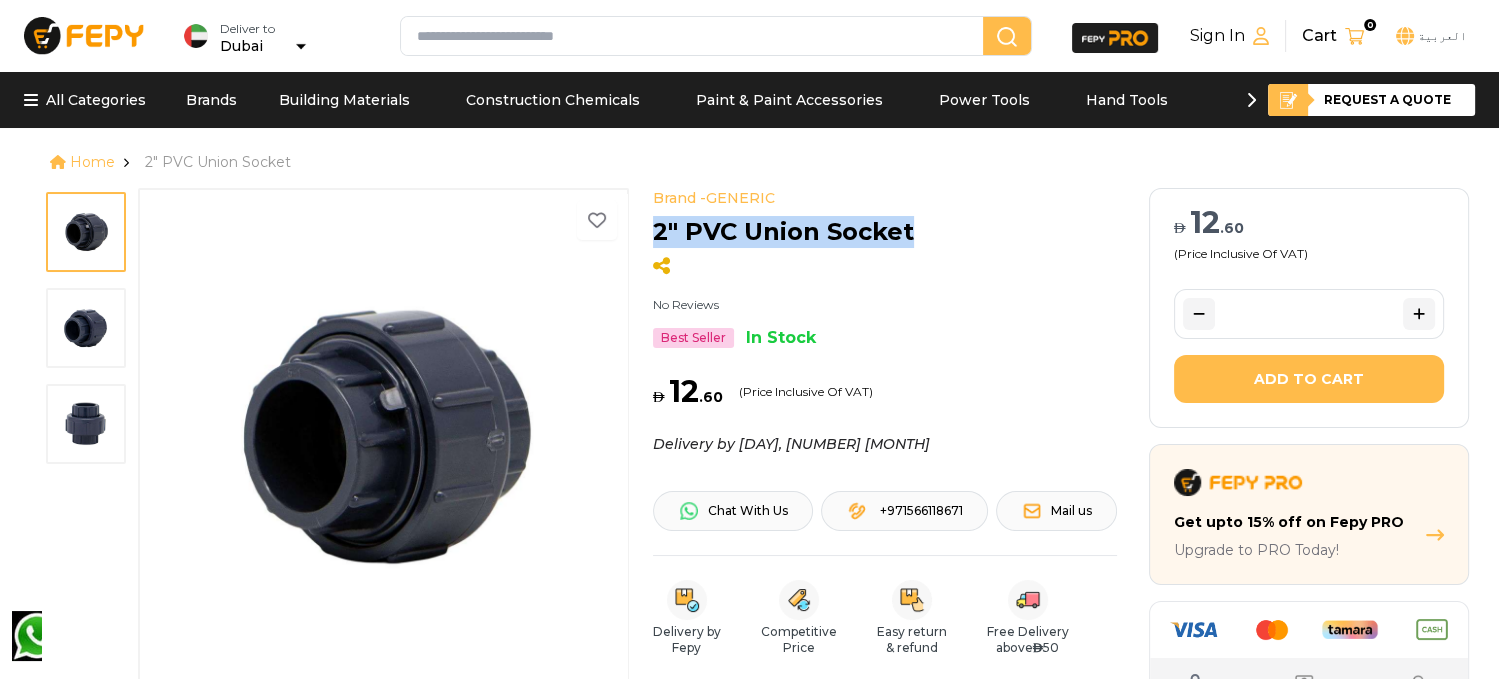 drag, startPoint x: 648, startPoint y: 228, endPoint x: 950, endPoint y: 235, distance: 302.08112 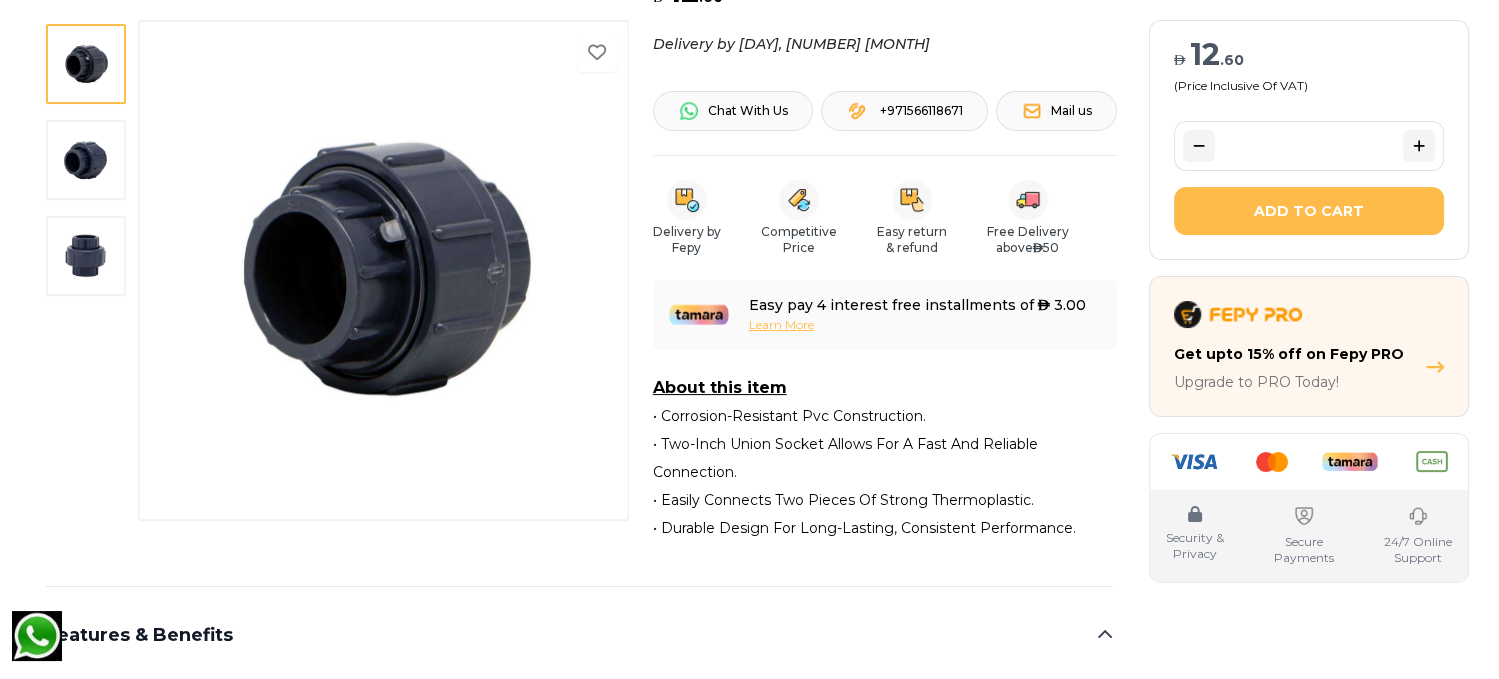 scroll, scrollTop: 500, scrollLeft: 0, axis: vertical 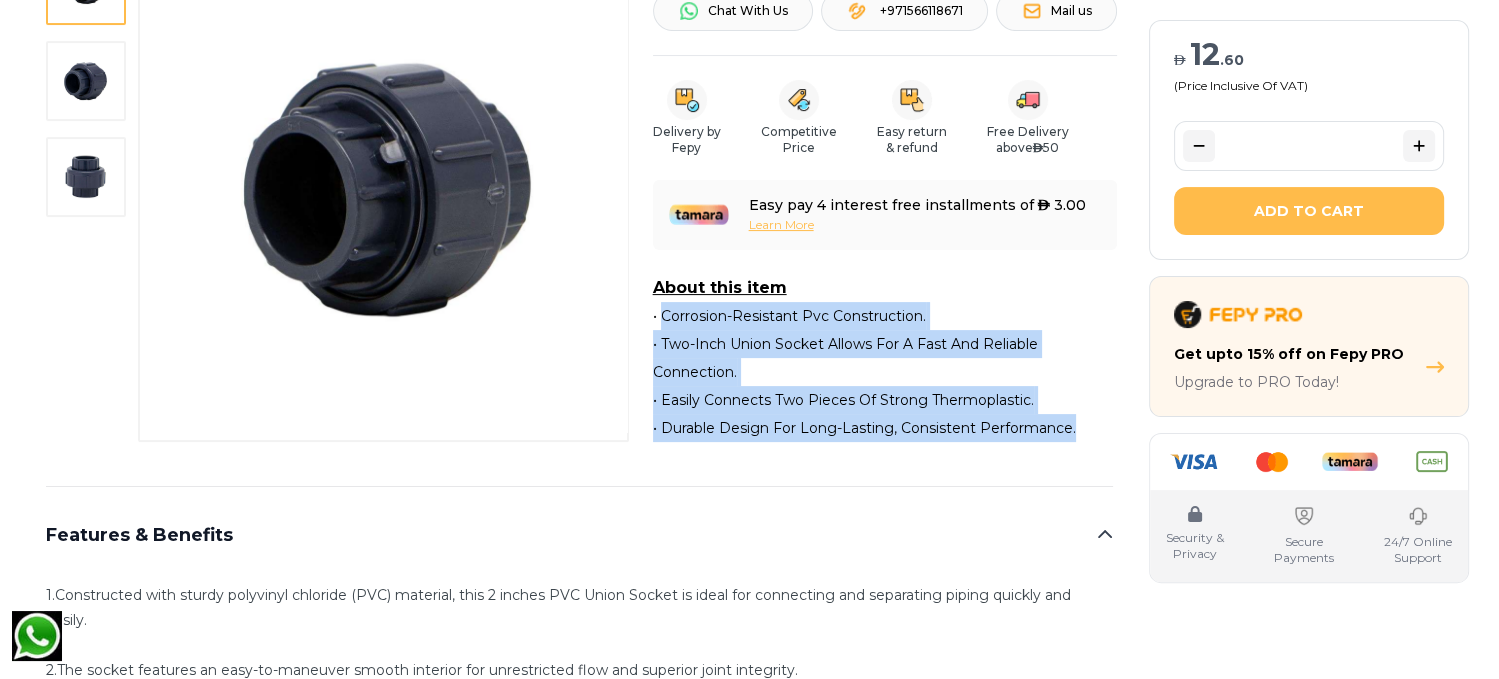 drag, startPoint x: 651, startPoint y: 316, endPoint x: 1073, endPoint y: 430, distance: 437.12698 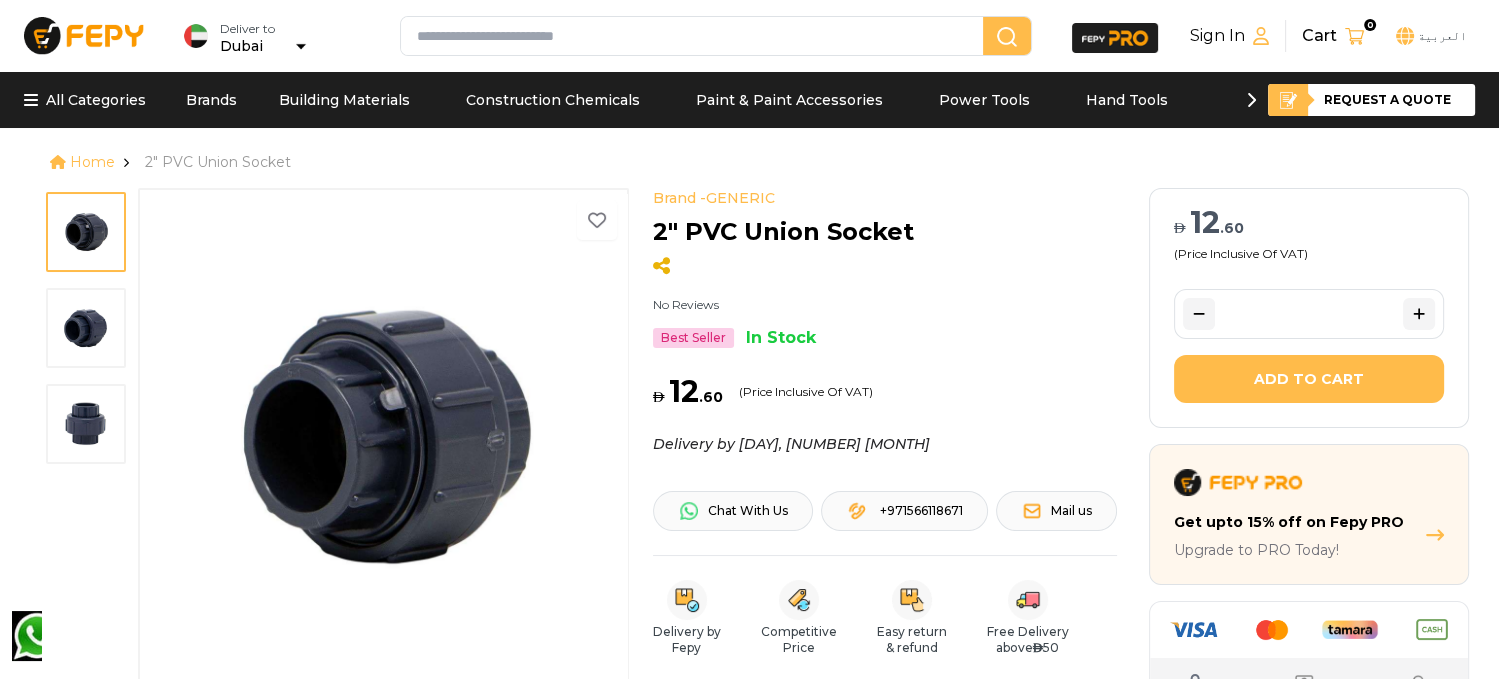 scroll, scrollTop: 200, scrollLeft: 0, axis: vertical 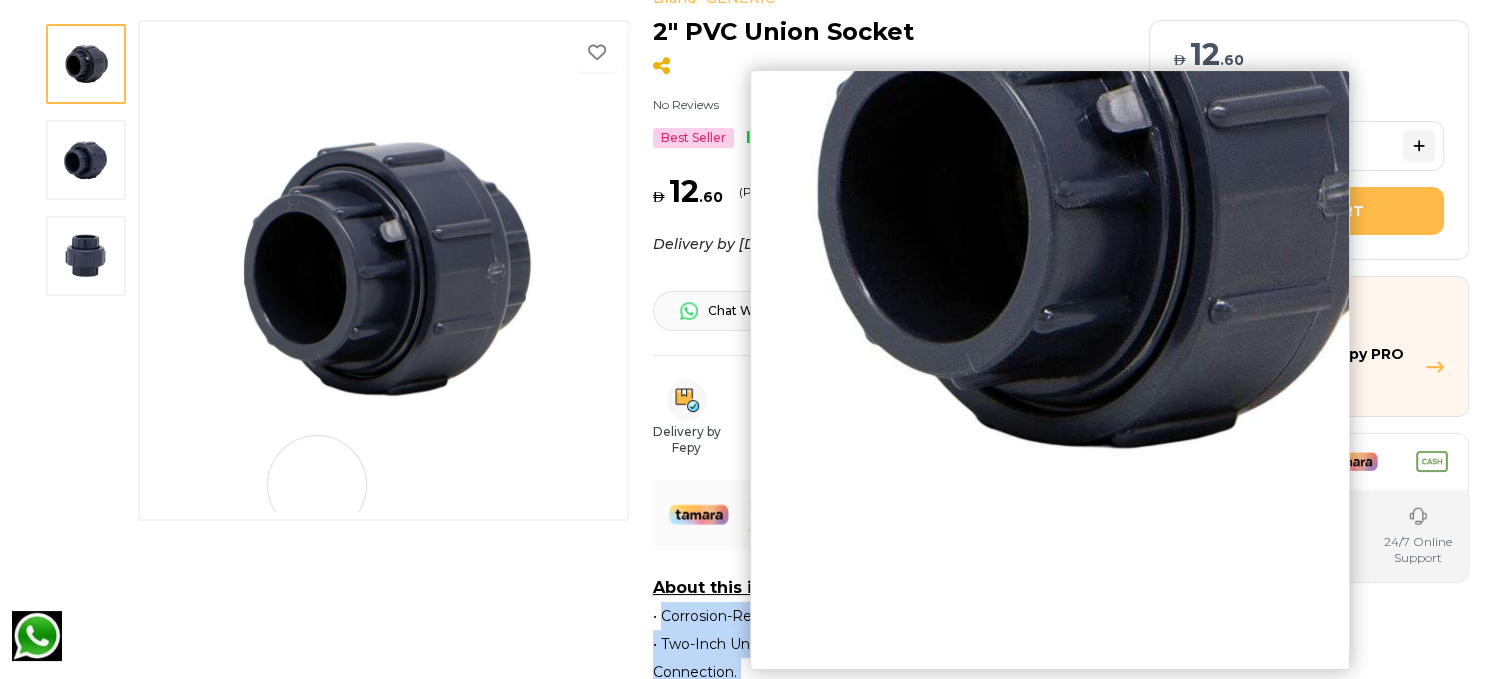 drag, startPoint x: 293, startPoint y: 504, endPoint x: 290, endPoint y: 488, distance: 16.27882 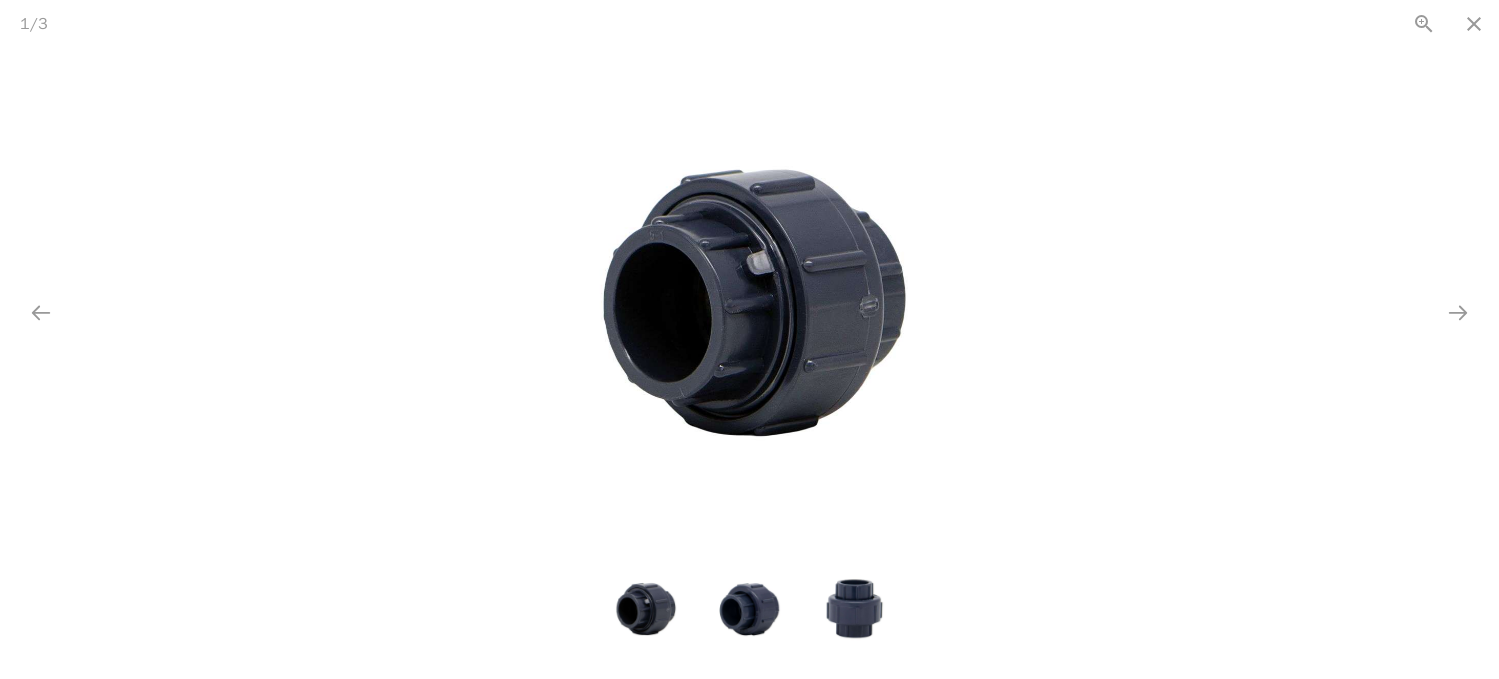 scroll, scrollTop: 500, scrollLeft: 0, axis: vertical 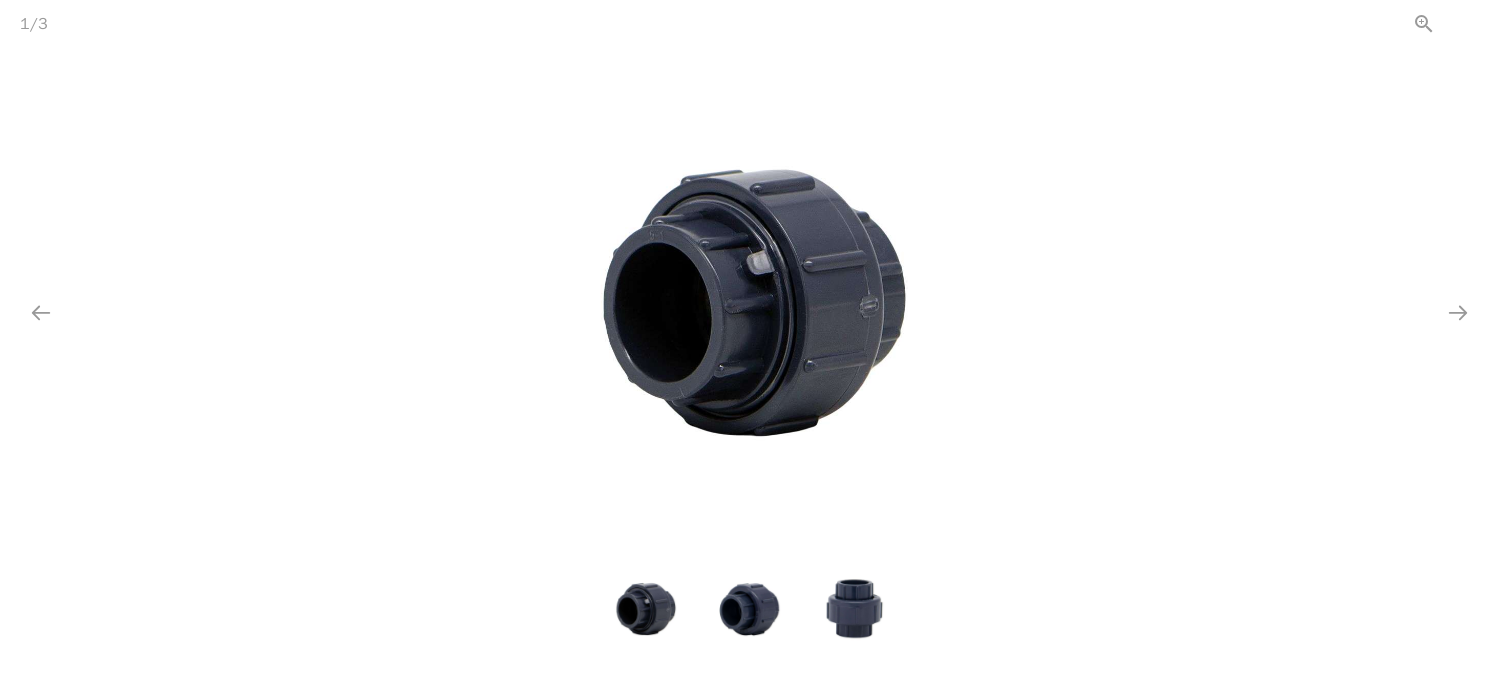 click at bounding box center (1474, 23) 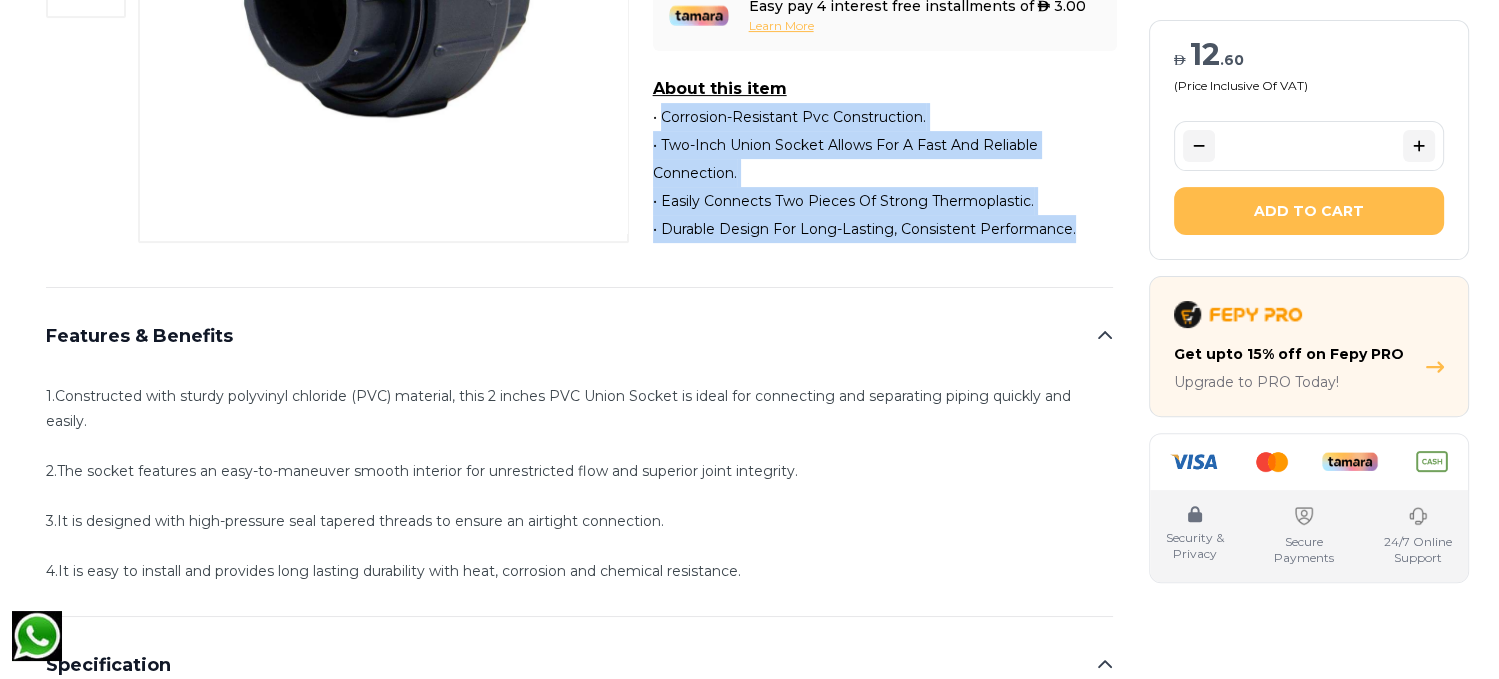 scroll, scrollTop: 200, scrollLeft: 0, axis: vertical 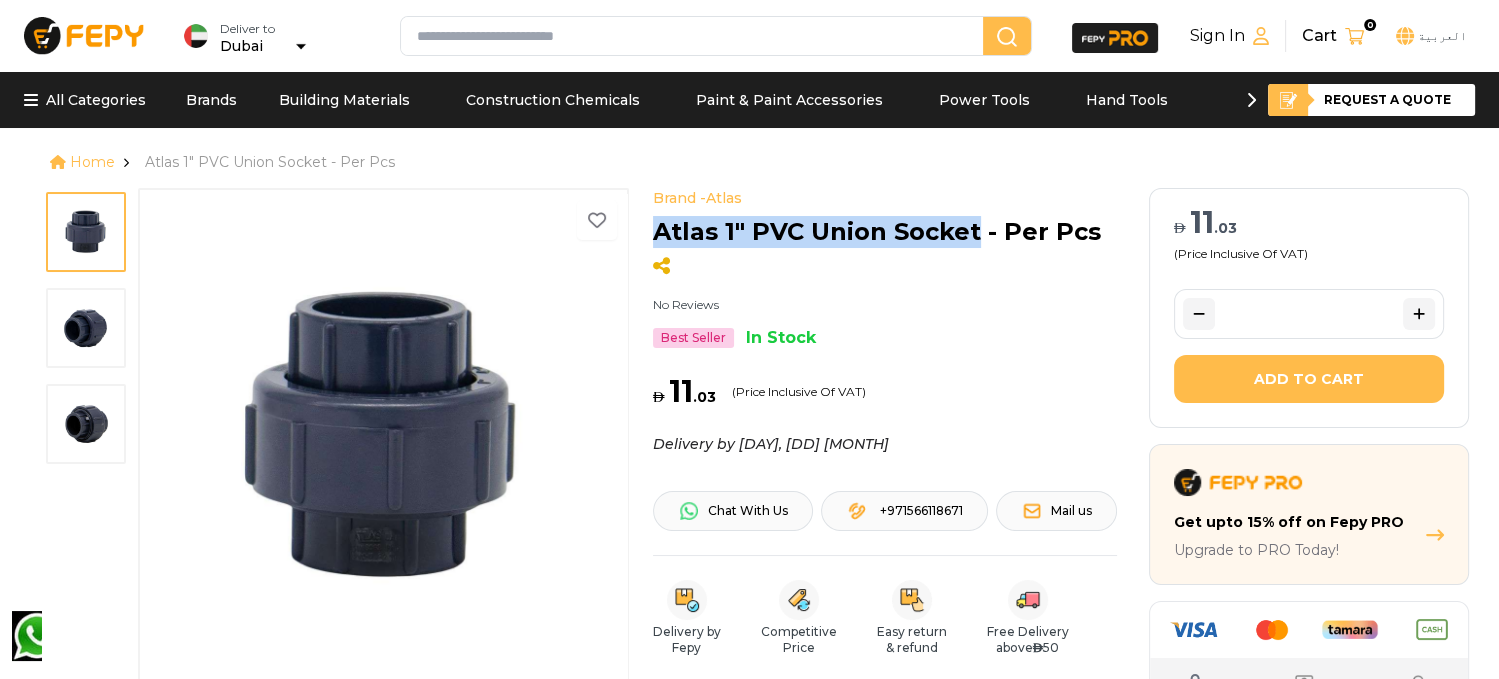 drag, startPoint x: 656, startPoint y: 225, endPoint x: 978, endPoint y: 227, distance: 322.00623 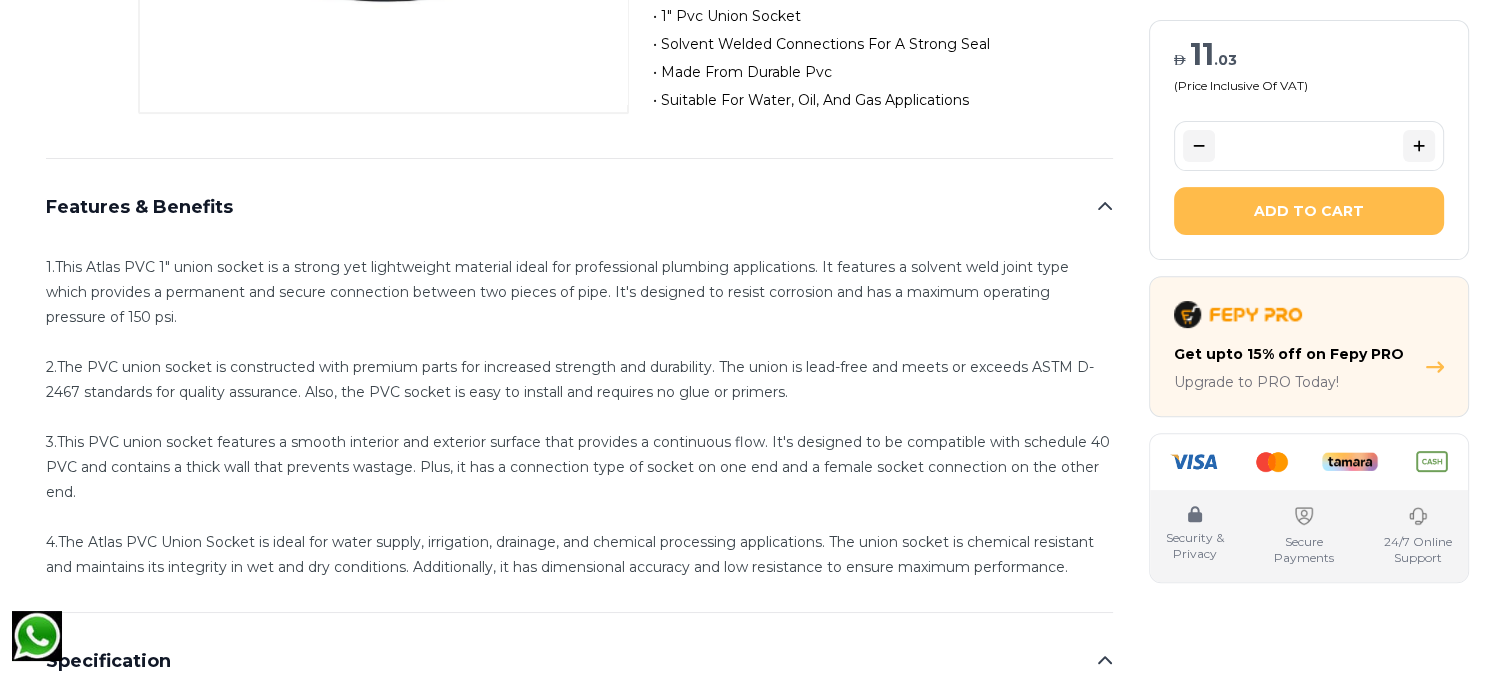 scroll, scrollTop: 600, scrollLeft: 0, axis: vertical 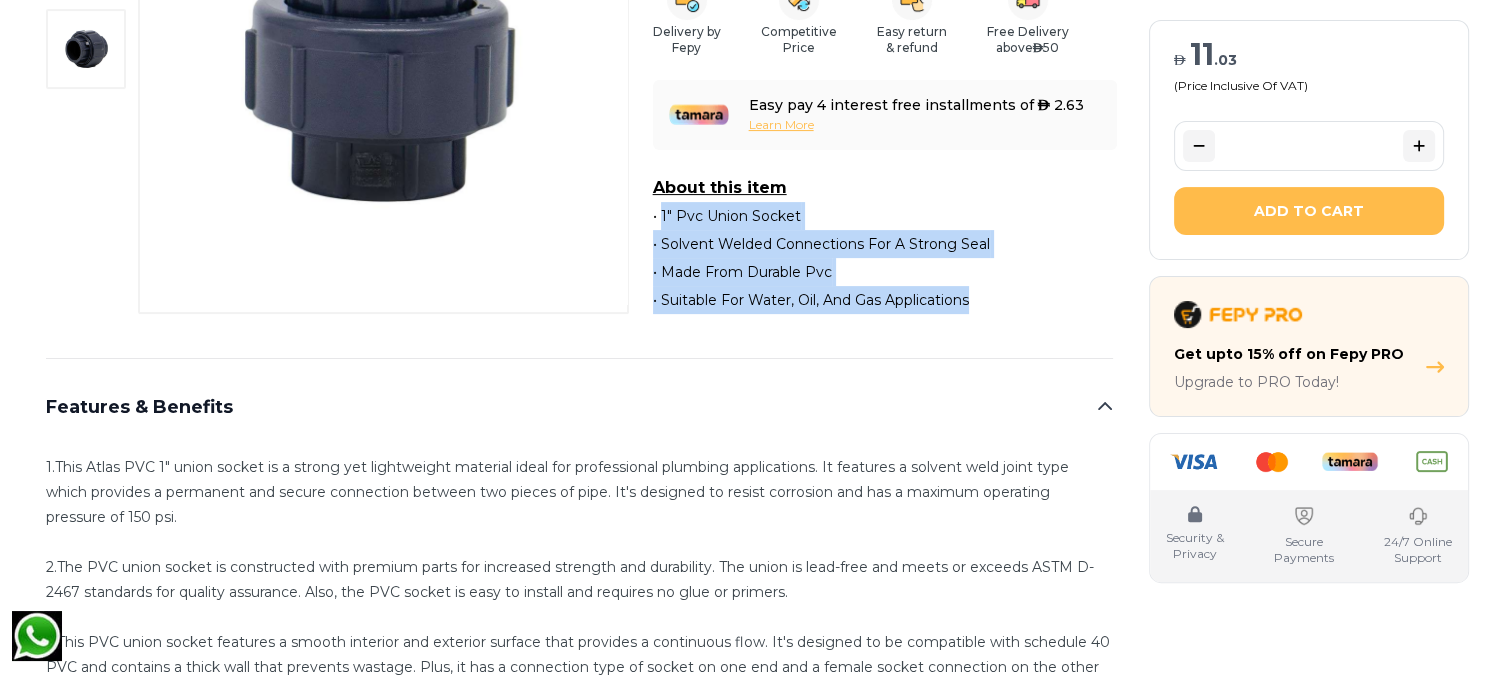 drag, startPoint x: 980, startPoint y: 299, endPoint x: 652, endPoint y: 213, distance: 339.087 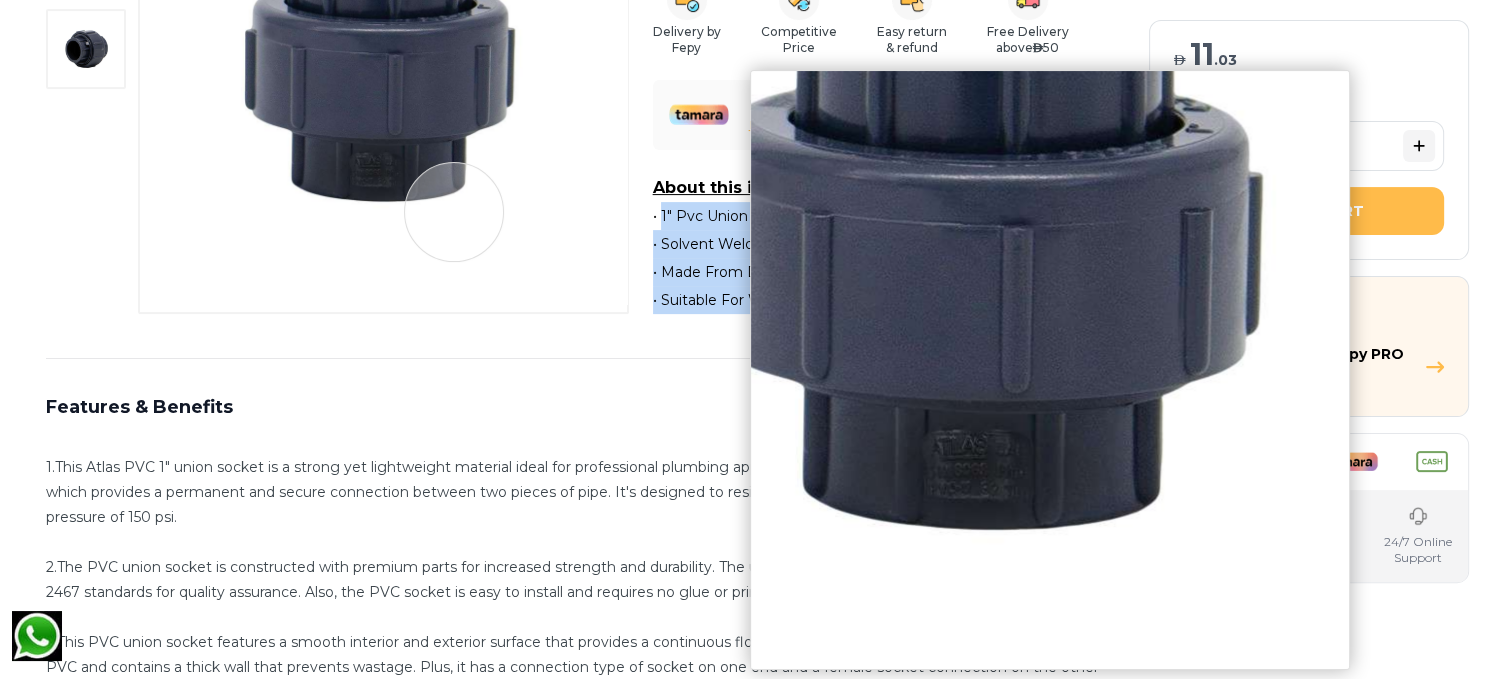 copy on "• 1" Pvc Union Socket • Solvent Welded Connections For A Strong Seal • Made From Durable Pvc • Suitable For Water, Oil, And Gas Applications" 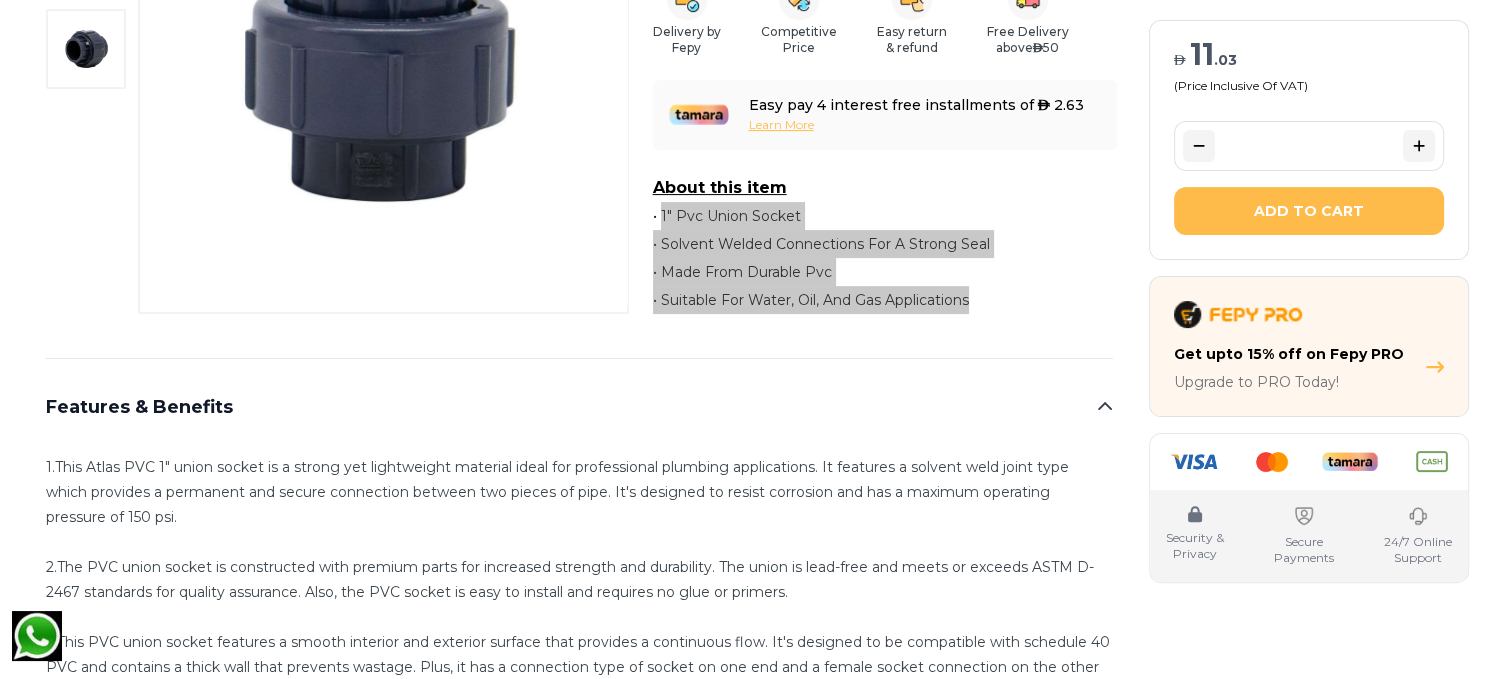 scroll, scrollTop: 300, scrollLeft: 0, axis: vertical 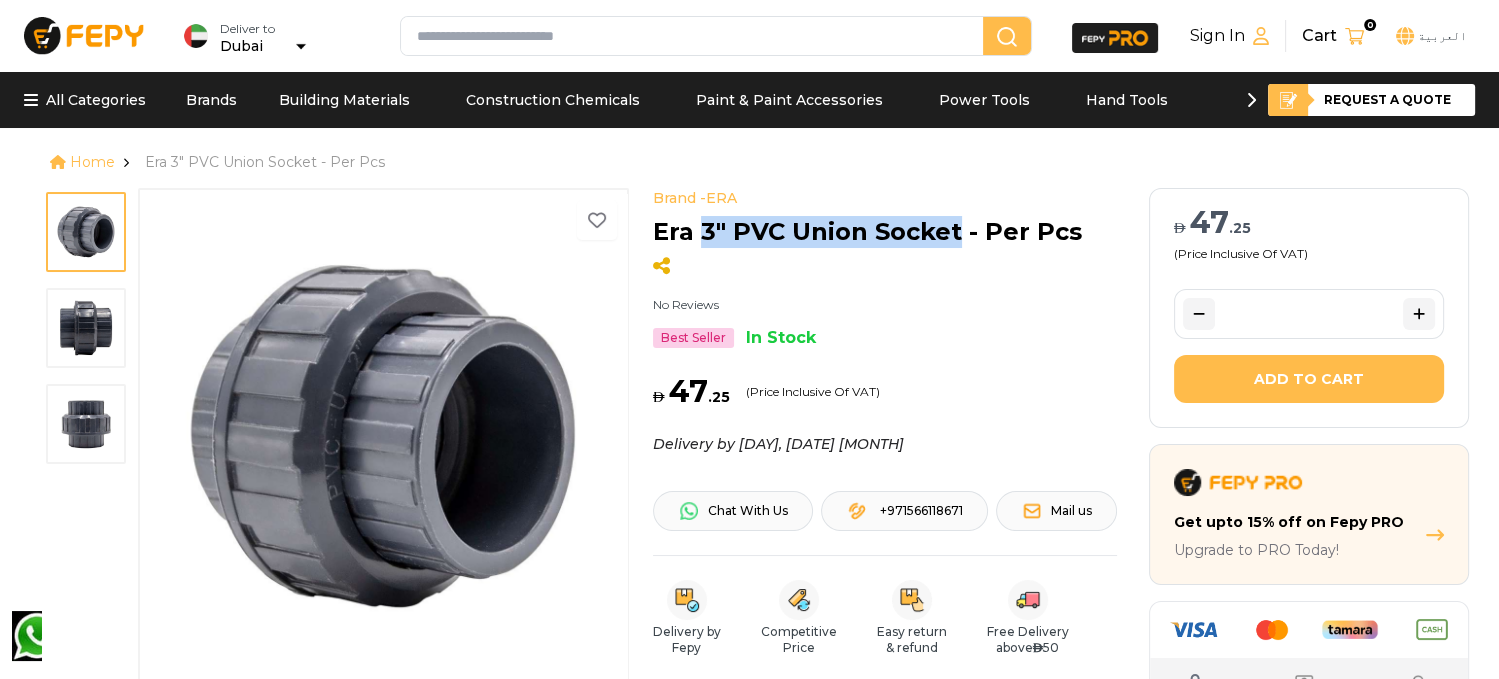 drag, startPoint x: 701, startPoint y: 231, endPoint x: 954, endPoint y: 227, distance: 253.03162 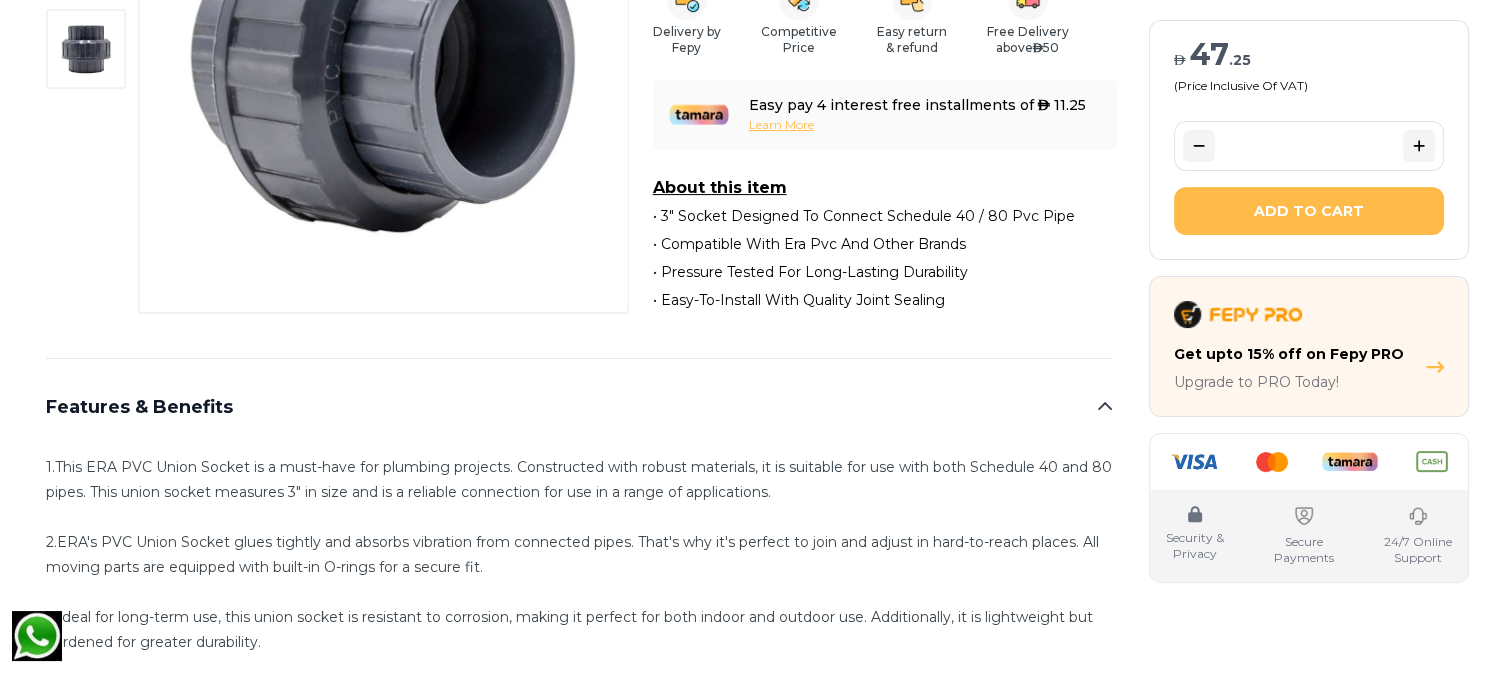 scroll, scrollTop: 500, scrollLeft: 0, axis: vertical 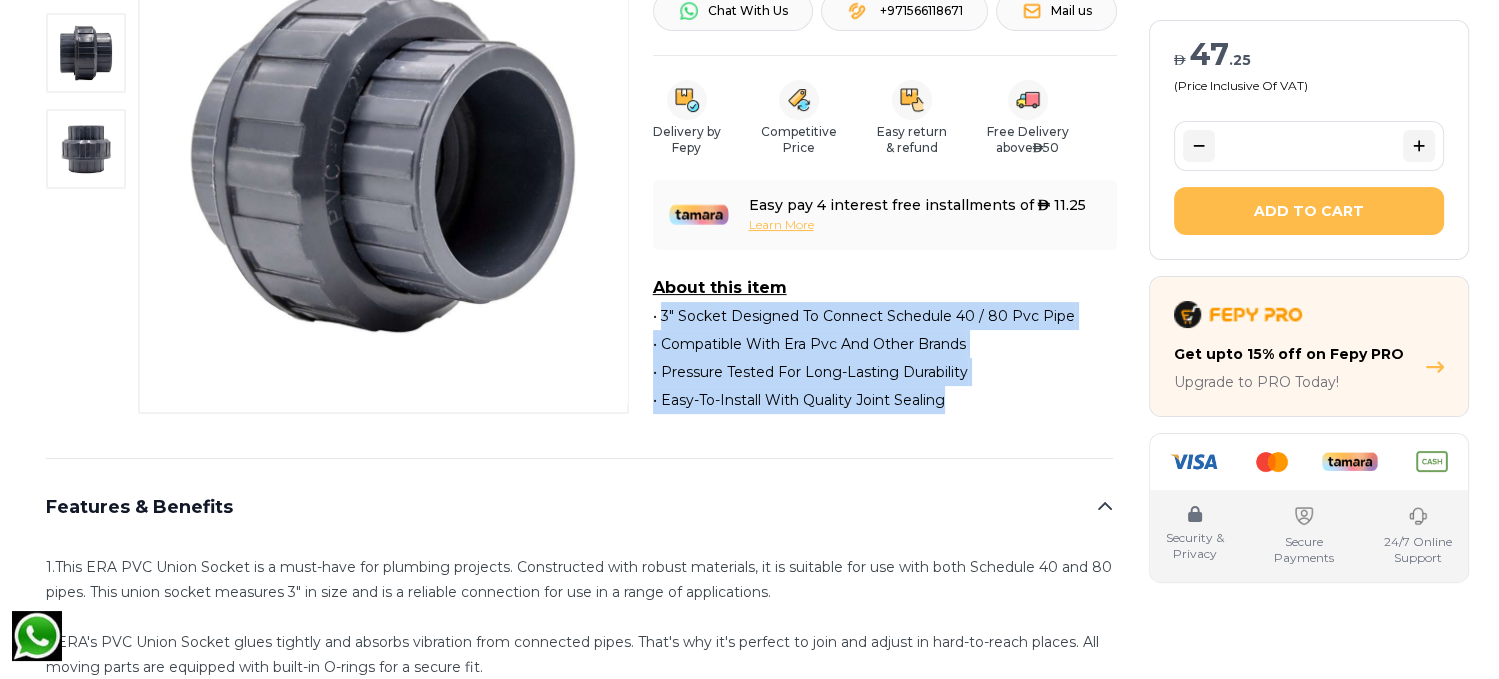 drag, startPoint x: 952, startPoint y: 408, endPoint x: 652, endPoint y: 311, distance: 315.29193 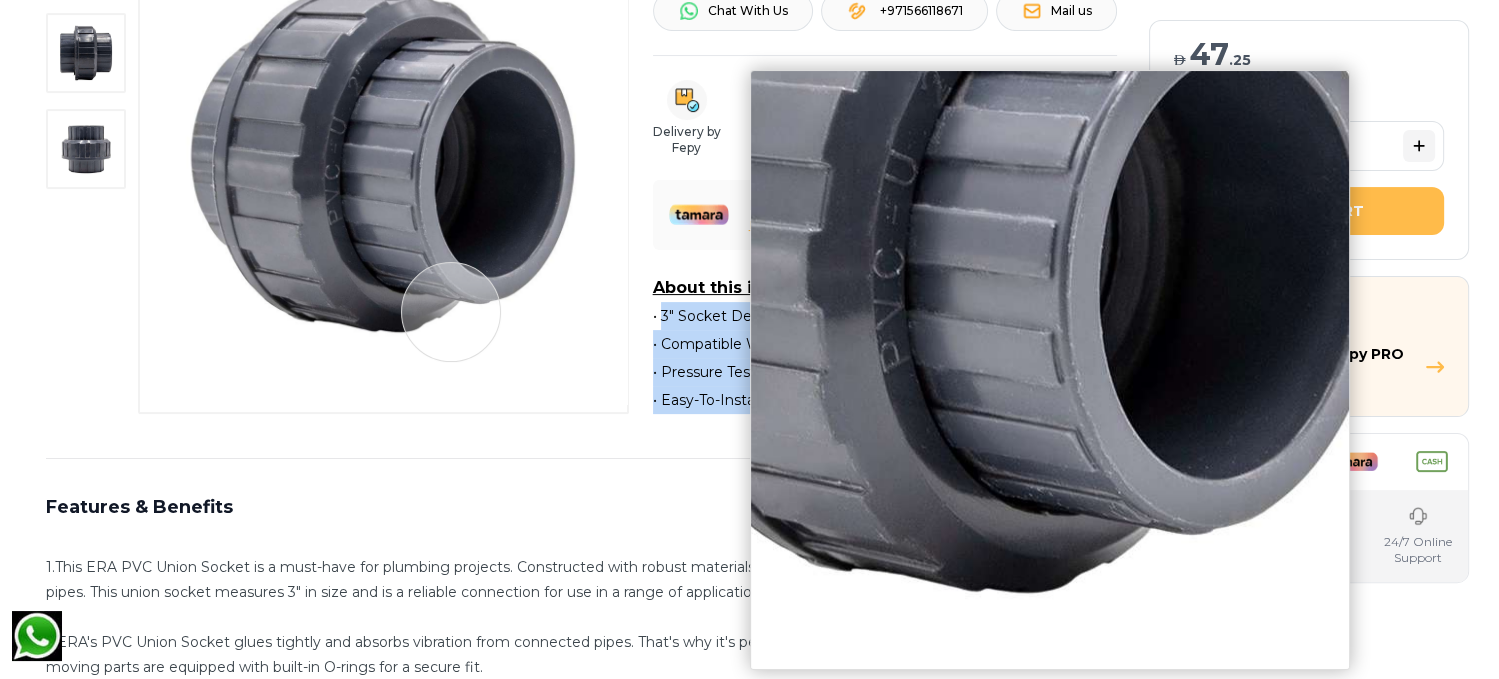 copy on "• 3" Socket Designed To Connect Schedule 40 / 80 Pvc Pipe • Compatible With Era Pvc And Other Brands • Pressure Tested For Long-Lasting Durability • Easy-To-Install With Quality Joint Sealing" 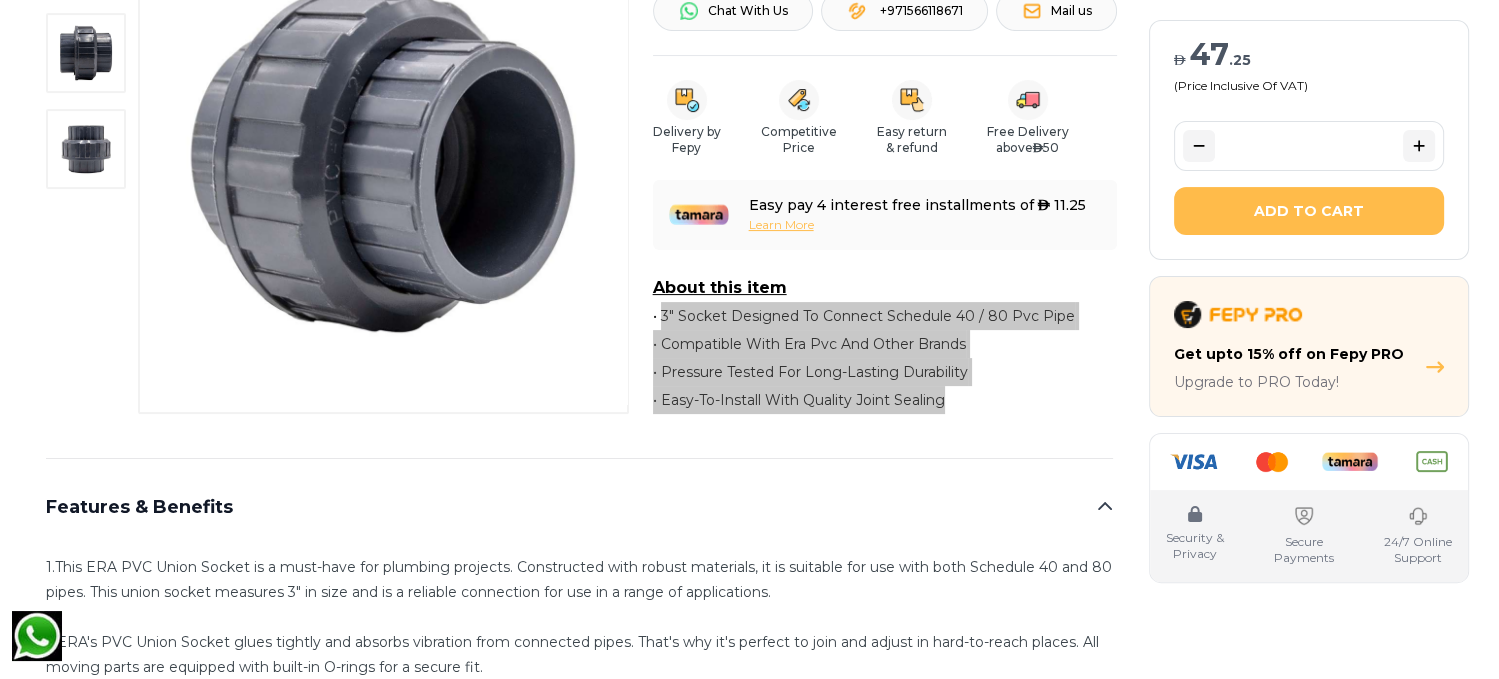 scroll, scrollTop: 300, scrollLeft: 0, axis: vertical 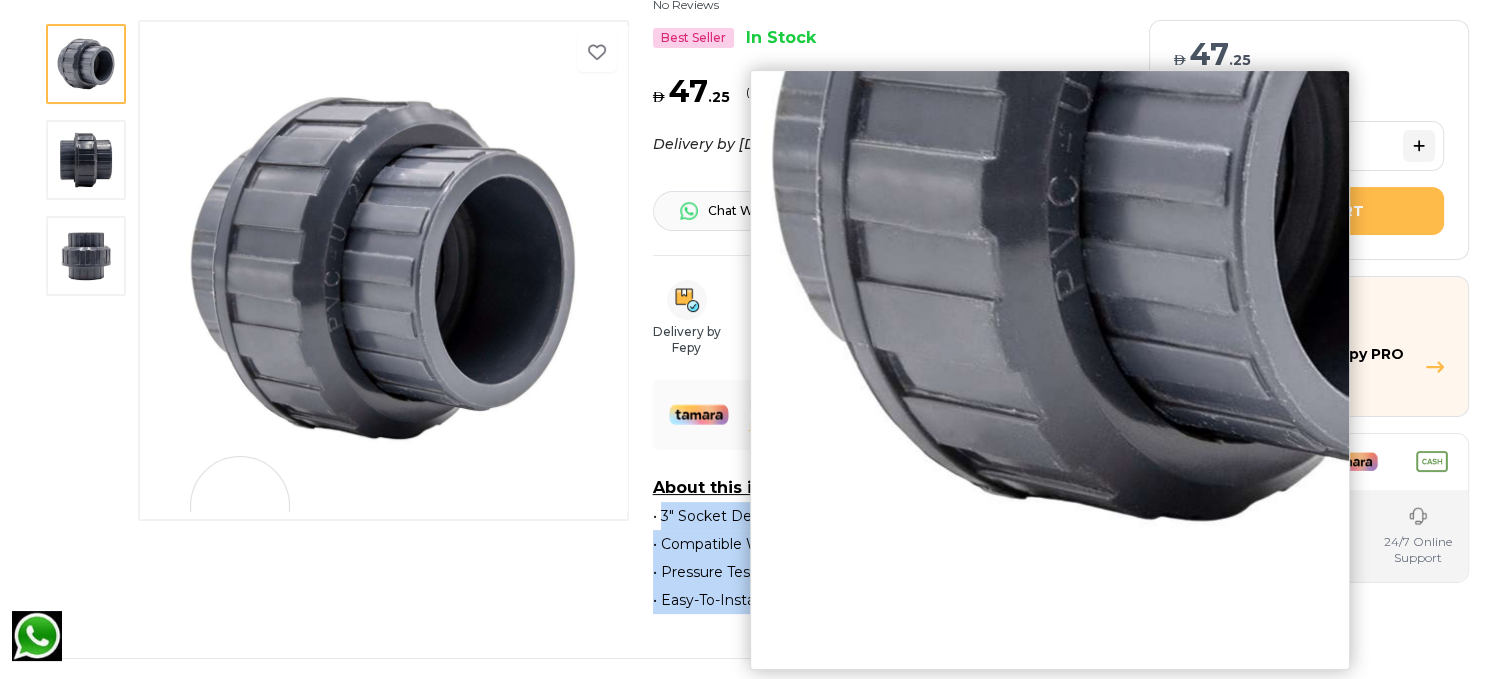 click at bounding box center [383, 270] 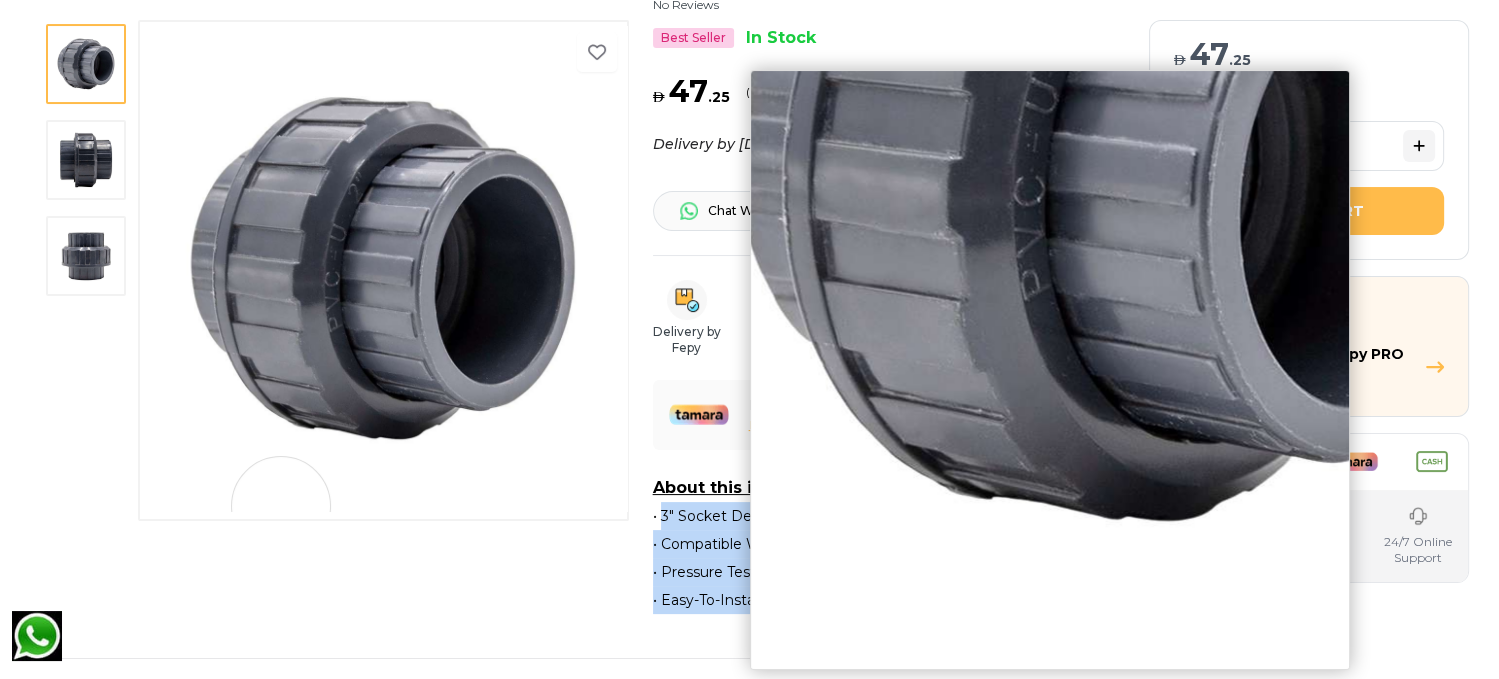 scroll, scrollTop: 0, scrollLeft: 0, axis: both 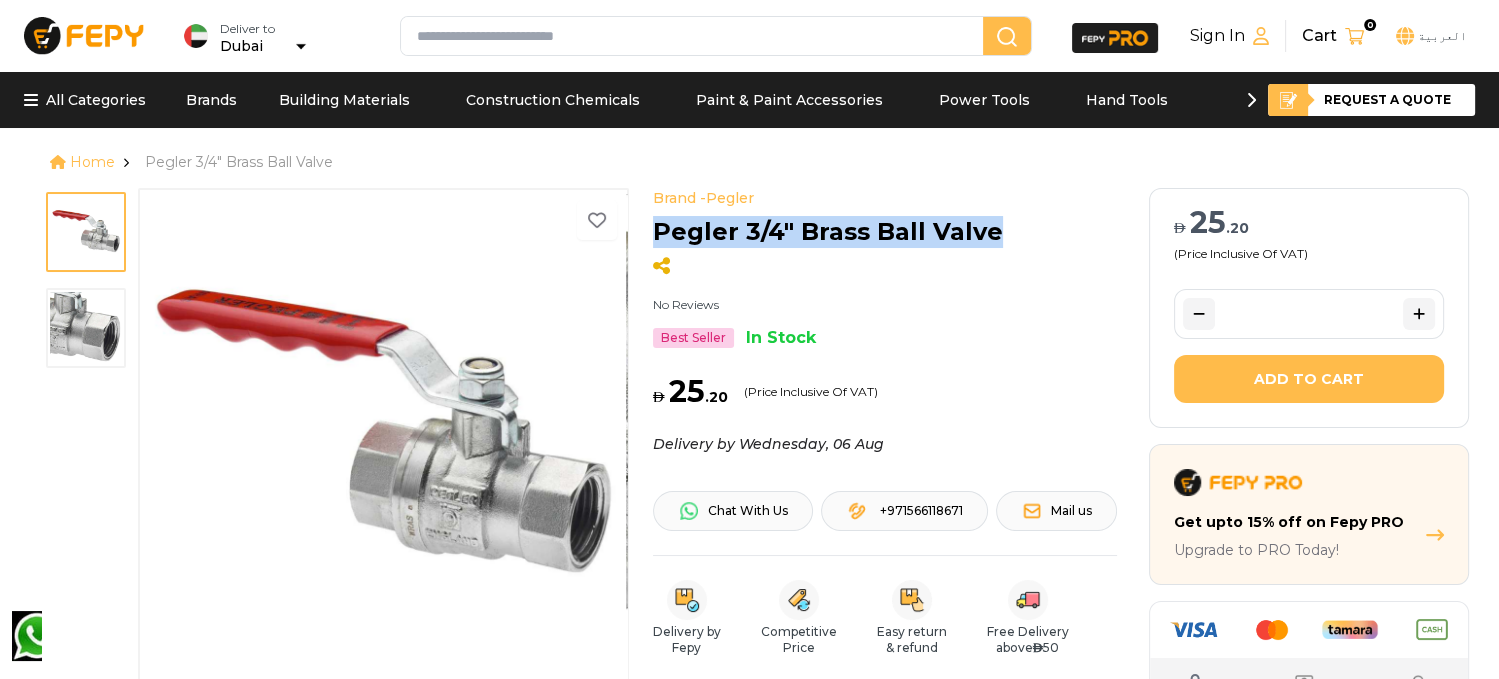 click on "Pegler 3/4" Brass Ball Valve" at bounding box center (885, 236) 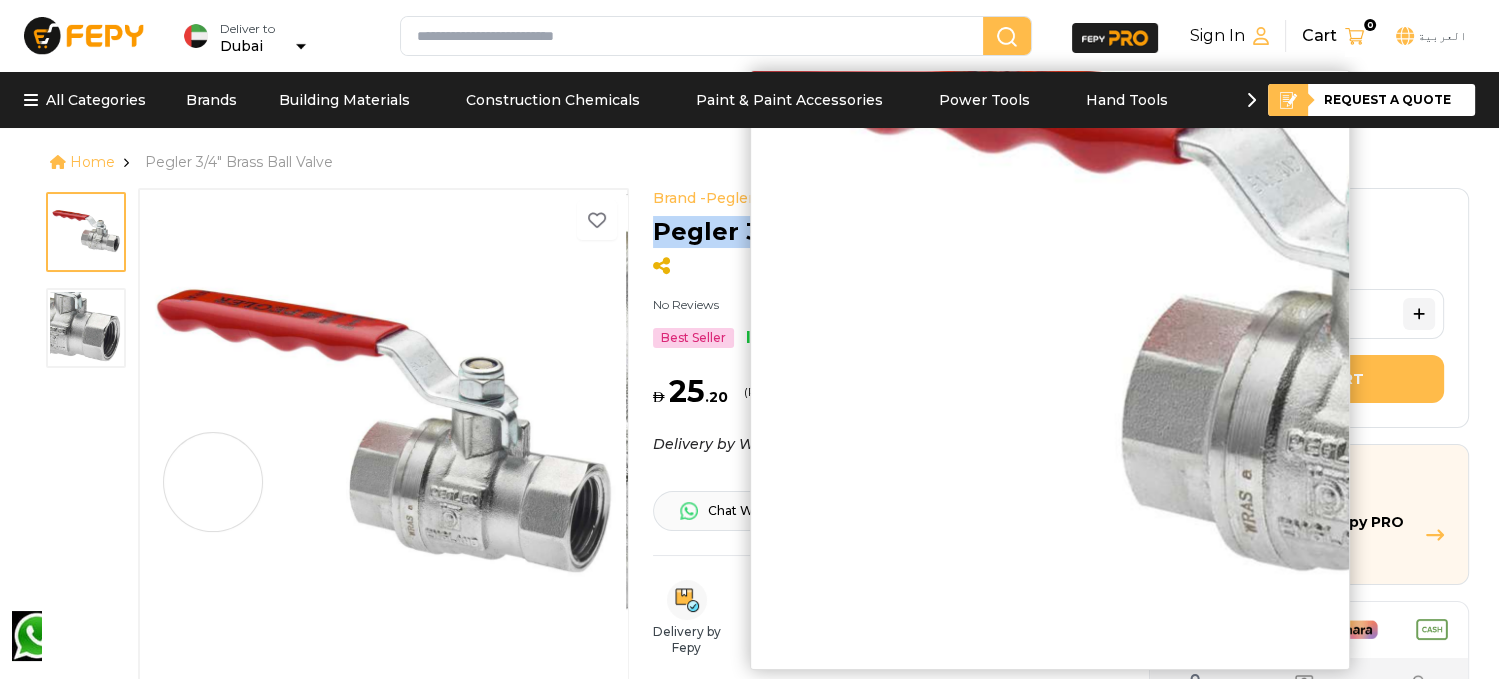 drag, startPoint x: 213, startPoint y: 486, endPoint x: 292, endPoint y: 485, distance: 79.00633 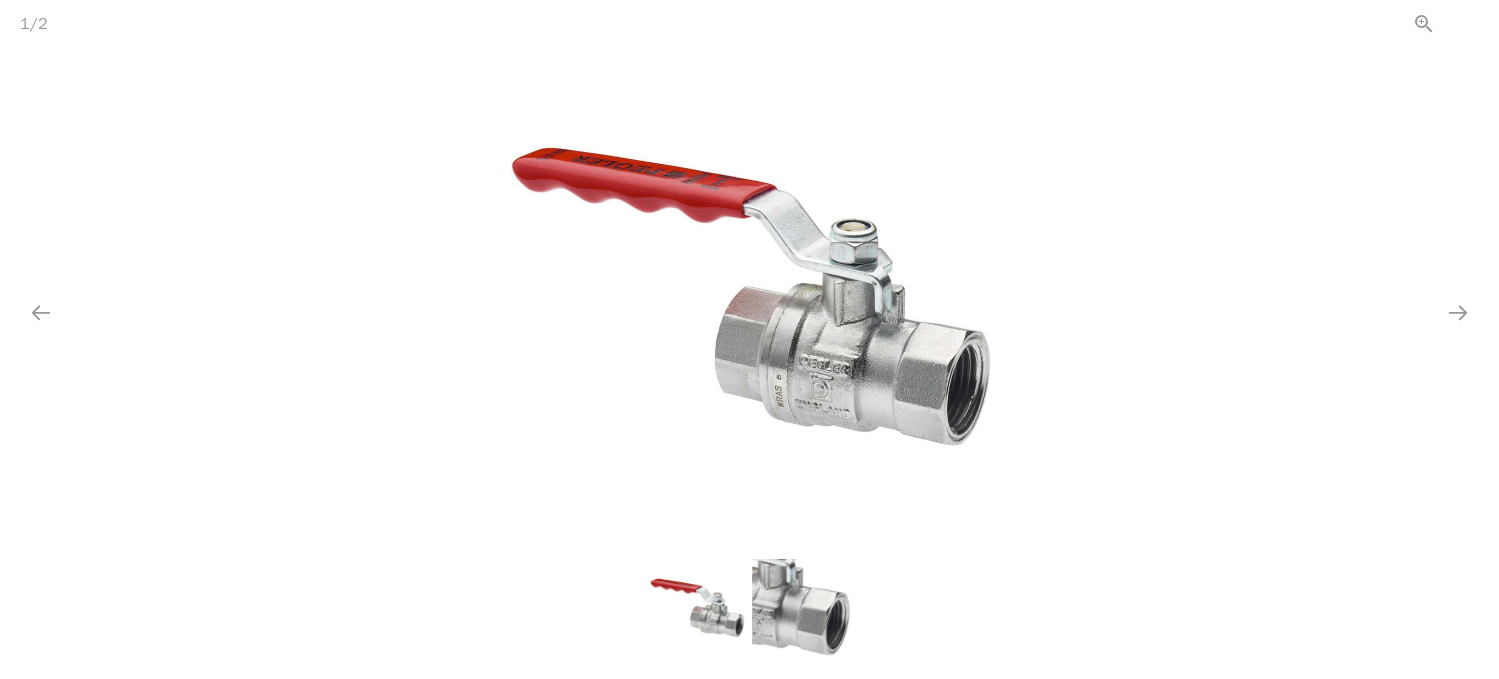 click at bounding box center [1474, 23] 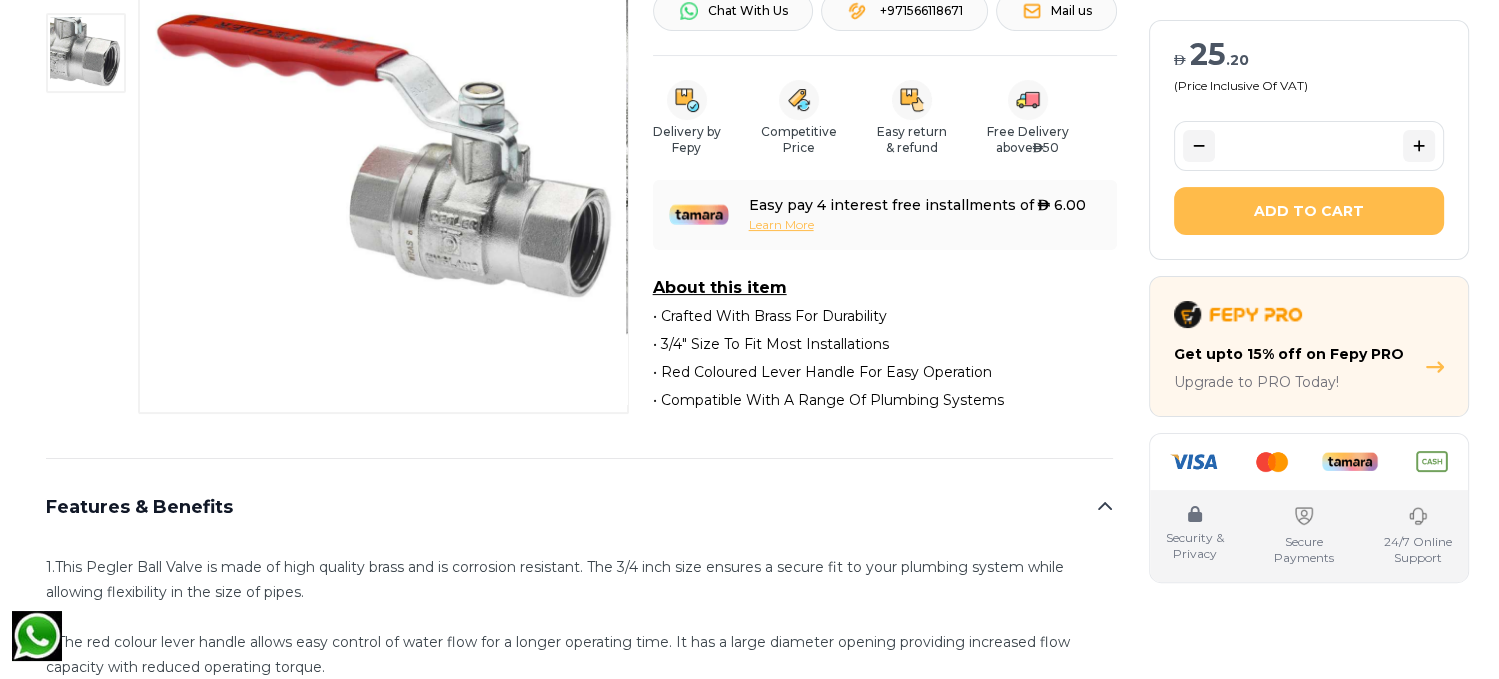 scroll, scrollTop: 600, scrollLeft: 0, axis: vertical 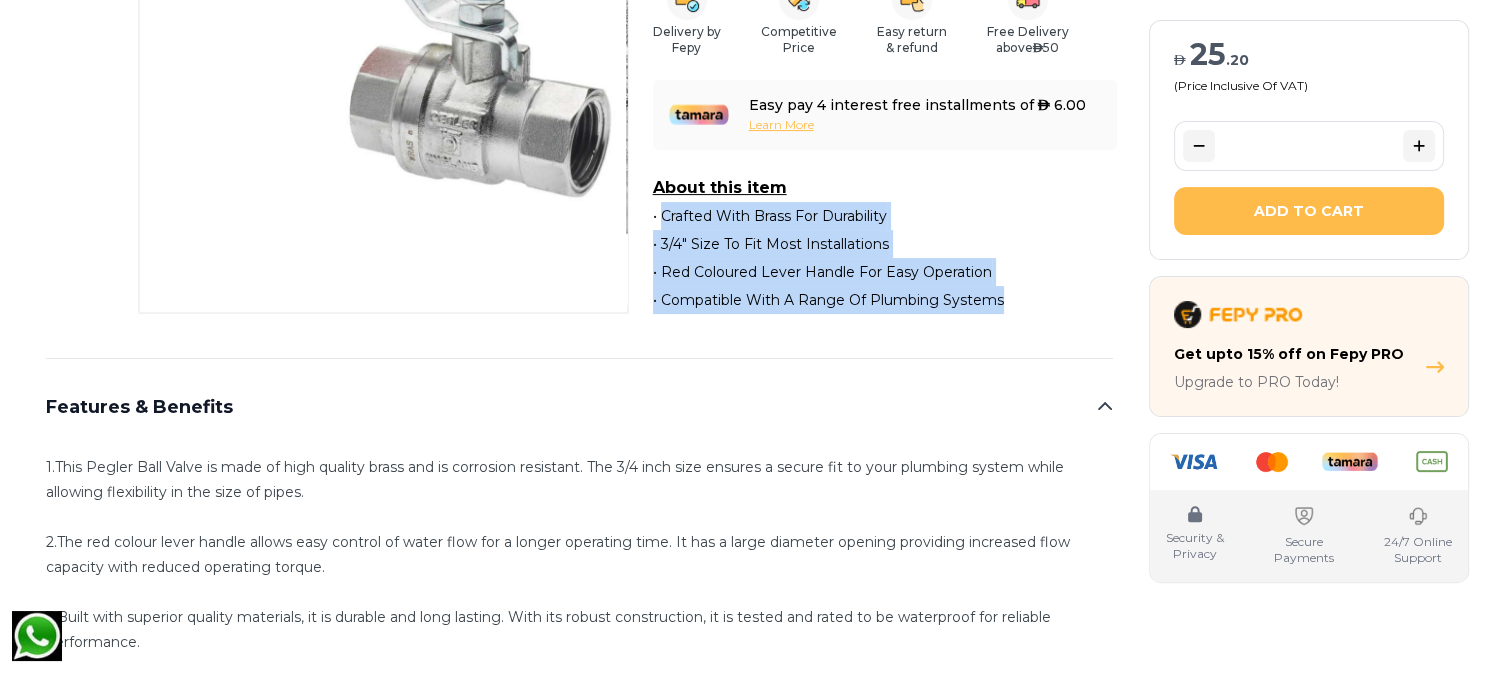 drag, startPoint x: 934, startPoint y: 308, endPoint x: 676, endPoint y: 220, distance: 272.59494 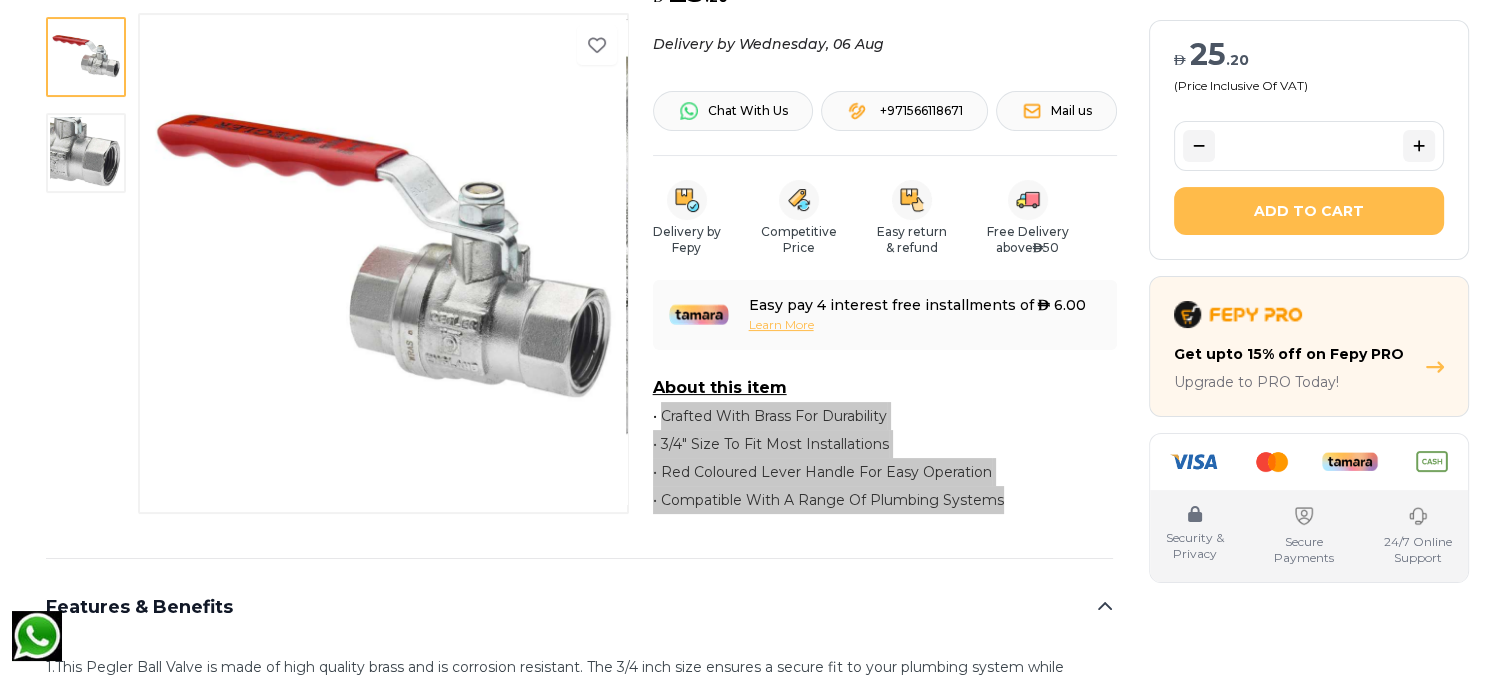 scroll, scrollTop: 100, scrollLeft: 0, axis: vertical 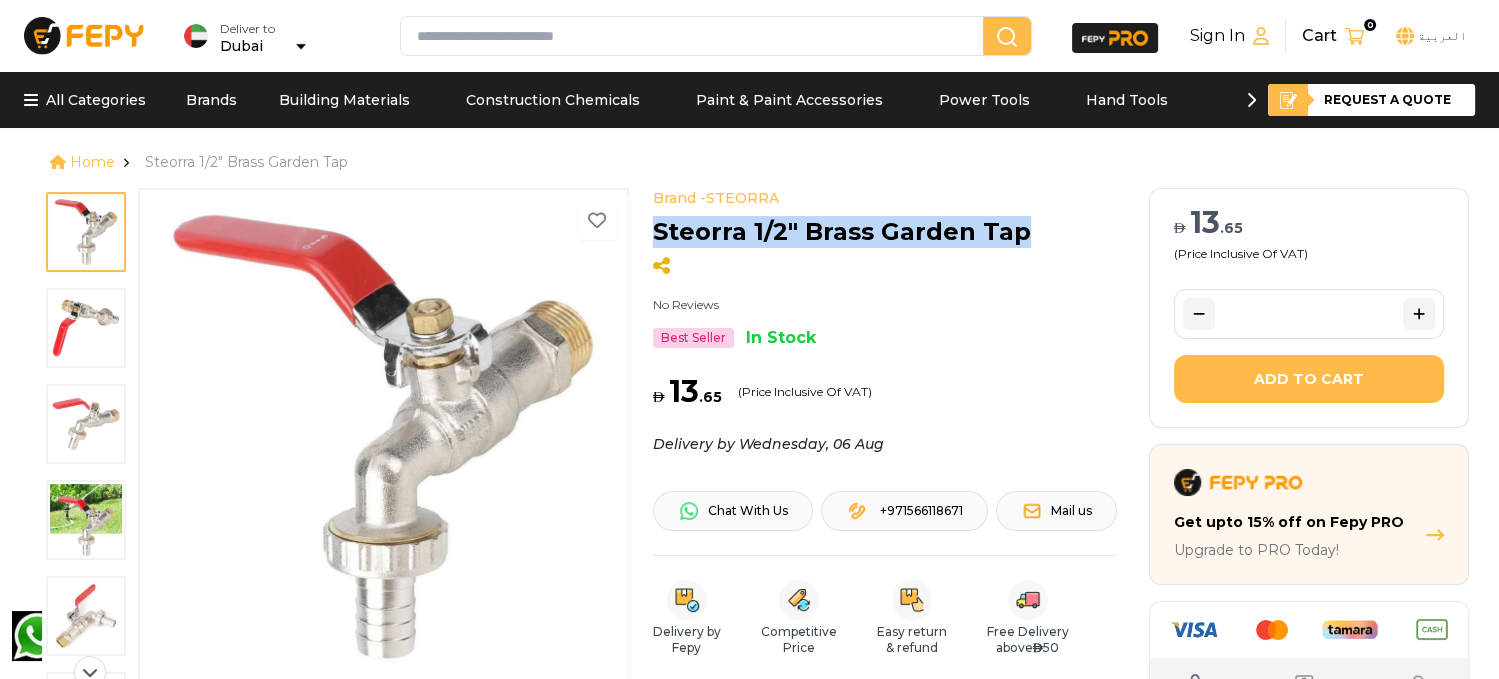 click on "Brand - STEORRA No Reviews Best Seller In Stock 1 2 3 4 5 6 Brand - STEORRA Steorra 1/2" Brass Garden Tap No Reviews Best Seller In Stock AED 13 . 65 (Price Inclusive Of VAT) Delivery by Wednesday, 06 Aug Security & Privacy Secure Payments 24/7 Online Support Chat With Us [PHONE] Mail us Delivery by Fepy Competitive Price Easy return & refund Free Delivery above AED 50 Easy pay 4 interest free installments of AED 3.25 Learn More About this item • High-quality 1/2" brass tap. • Durable and reliable construction. • Easy to install and use. • Perfect for gardens and patios." at bounding box center (579, 563) 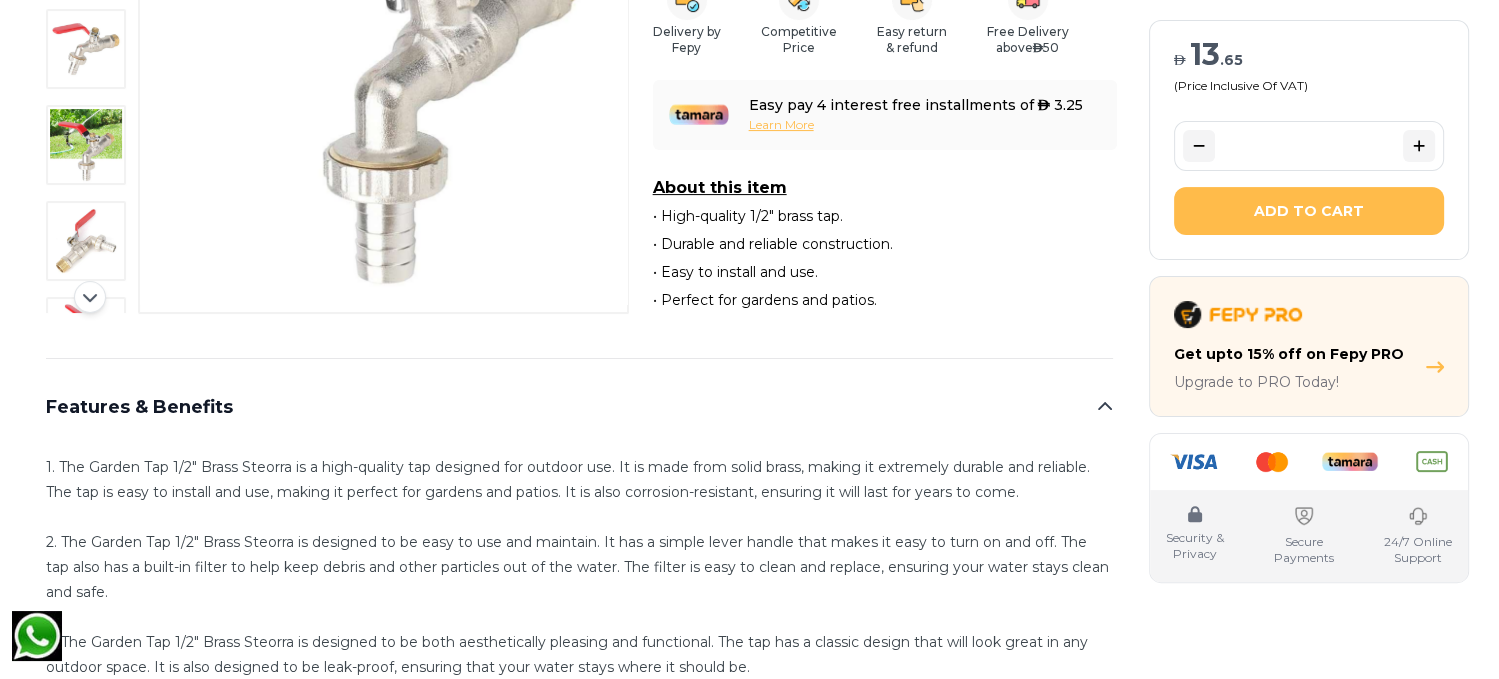 scroll, scrollTop: 700, scrollLeft: 0, axis: vertical 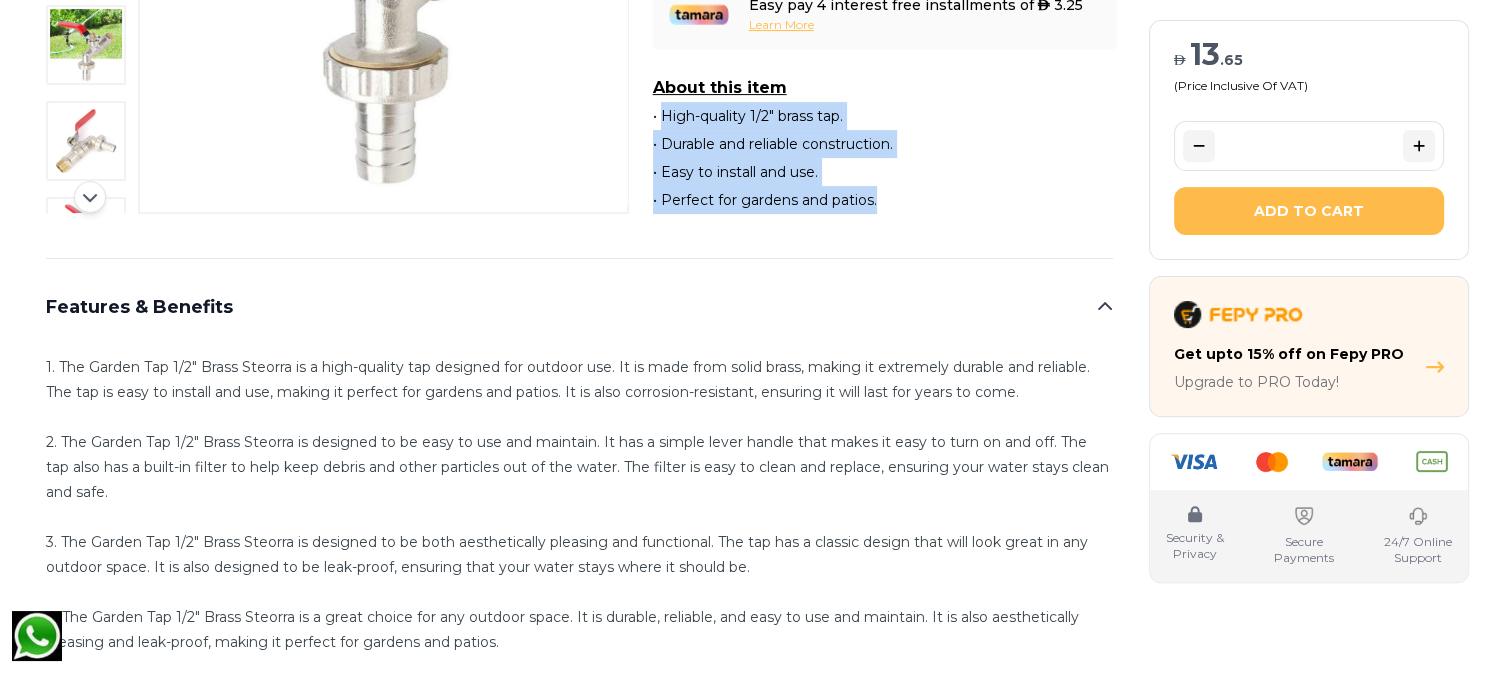 drag, startPoint x: 661, startPoint y: 111, endPoint x: 882, endPoint y: 199, distance: 237.87602 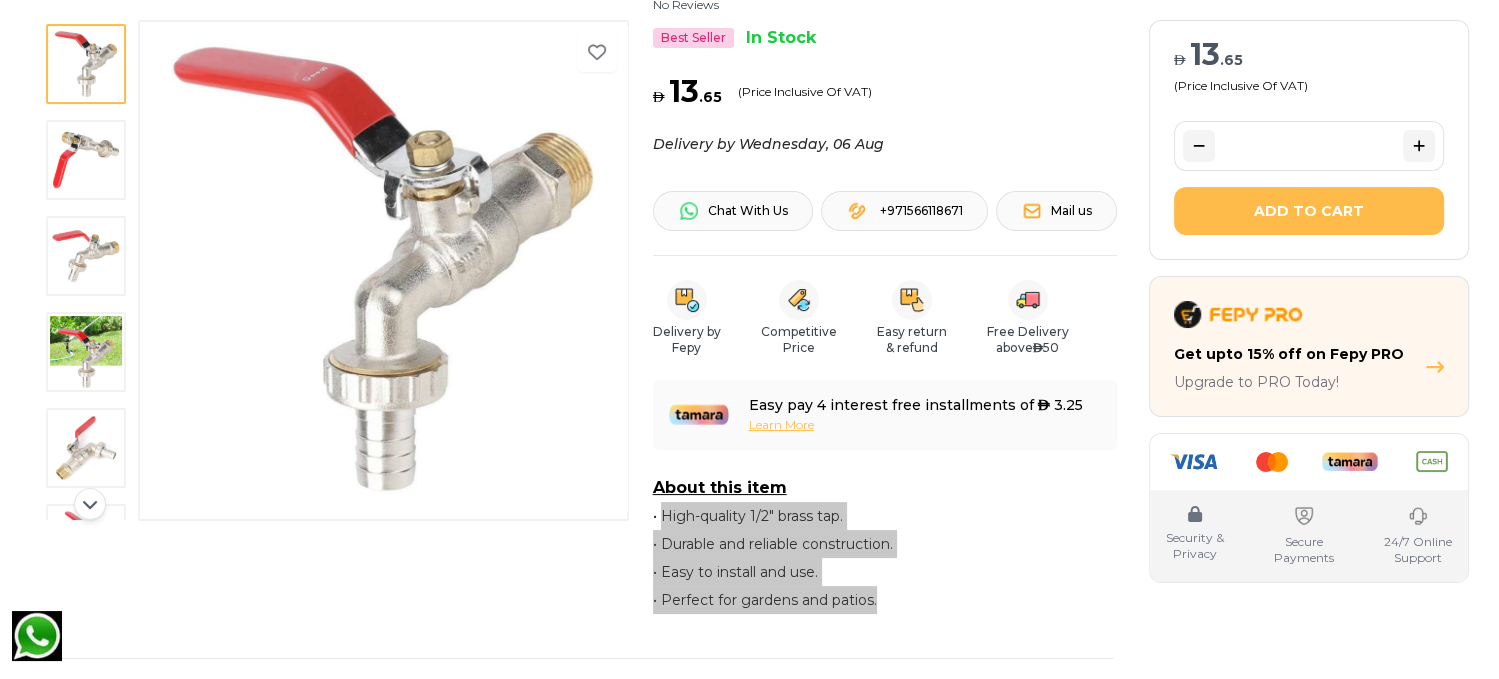 scroll, scrollTop: 100, scrollLeft: 0, axis: vertical 